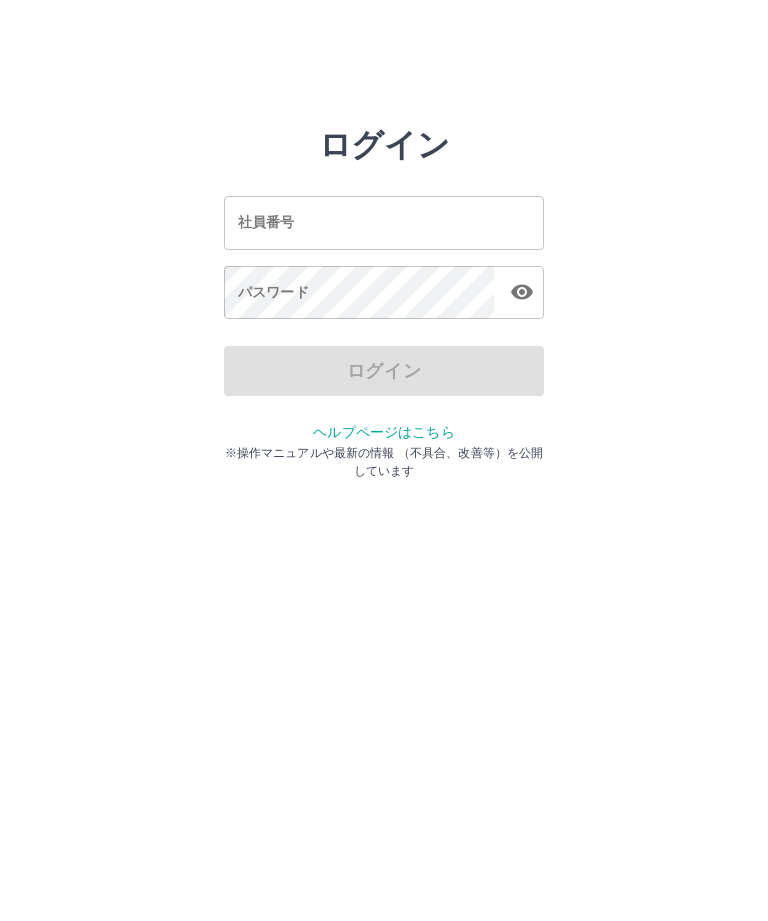 scroll, scrollTop: 0, scrollLeft: 0, axis: both 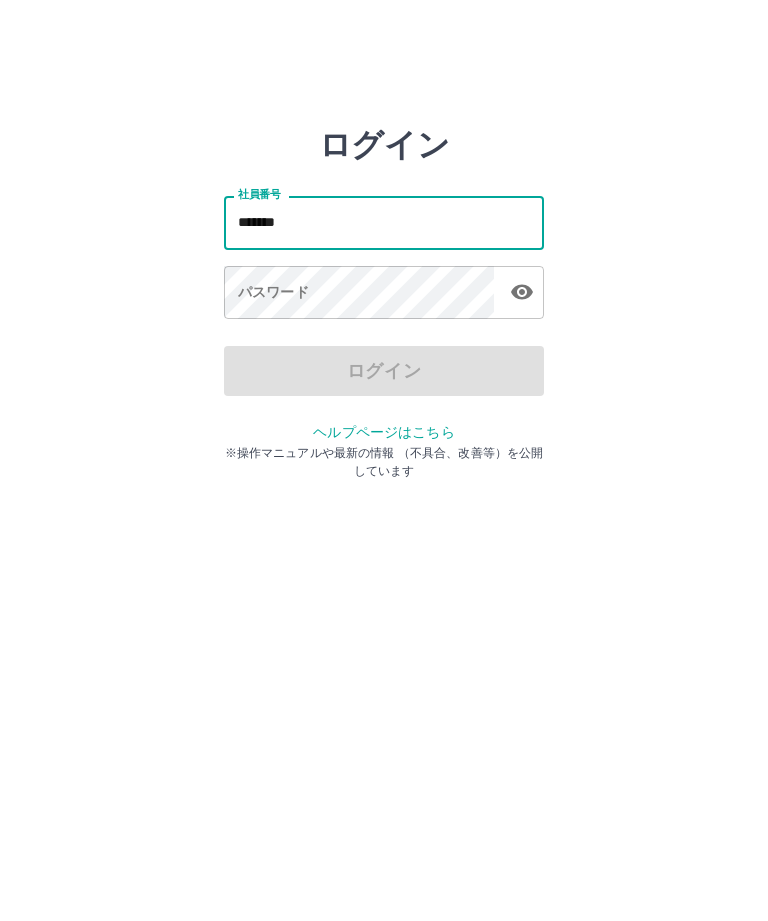 type on "*******" 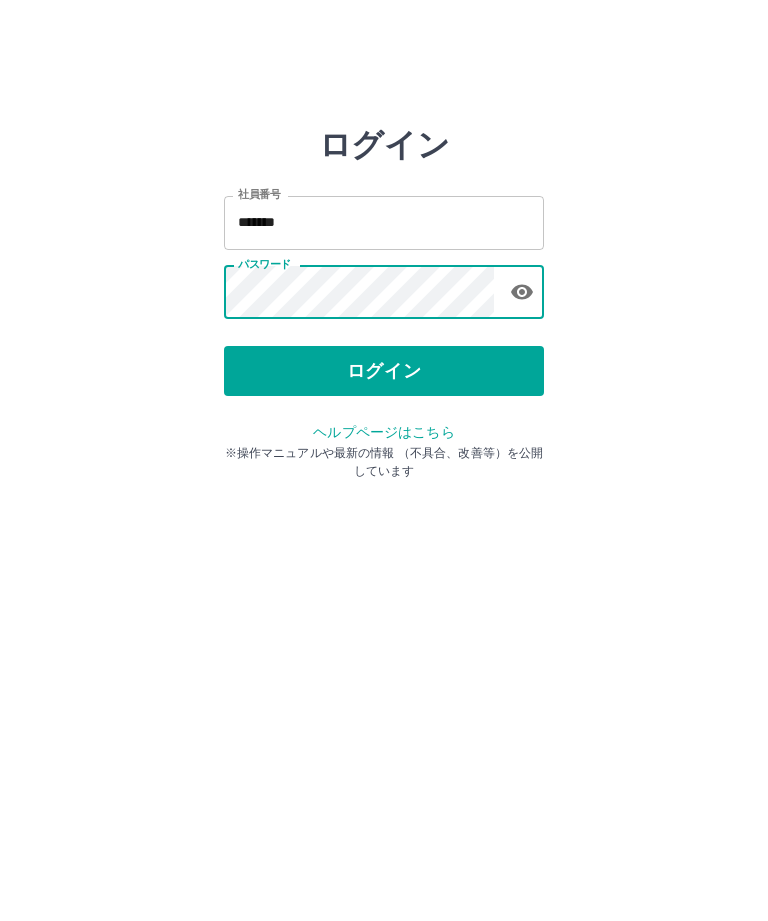 click on "ログイン" at bounding box center (384, 371) 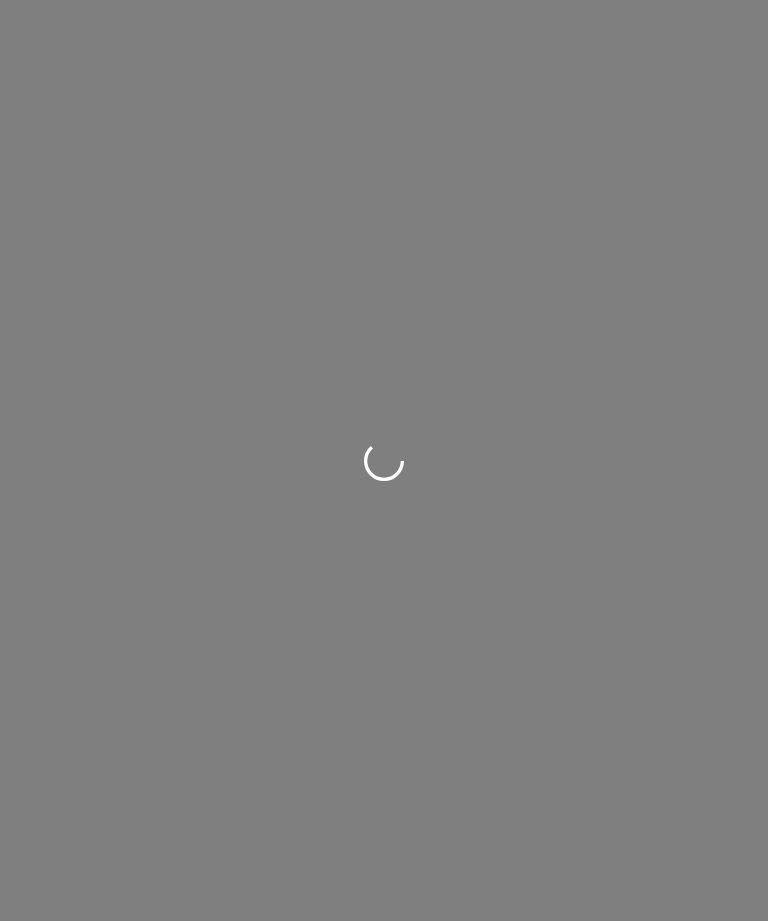 scroll, scrollTop: 0, scrollLeft: 0, axis: both 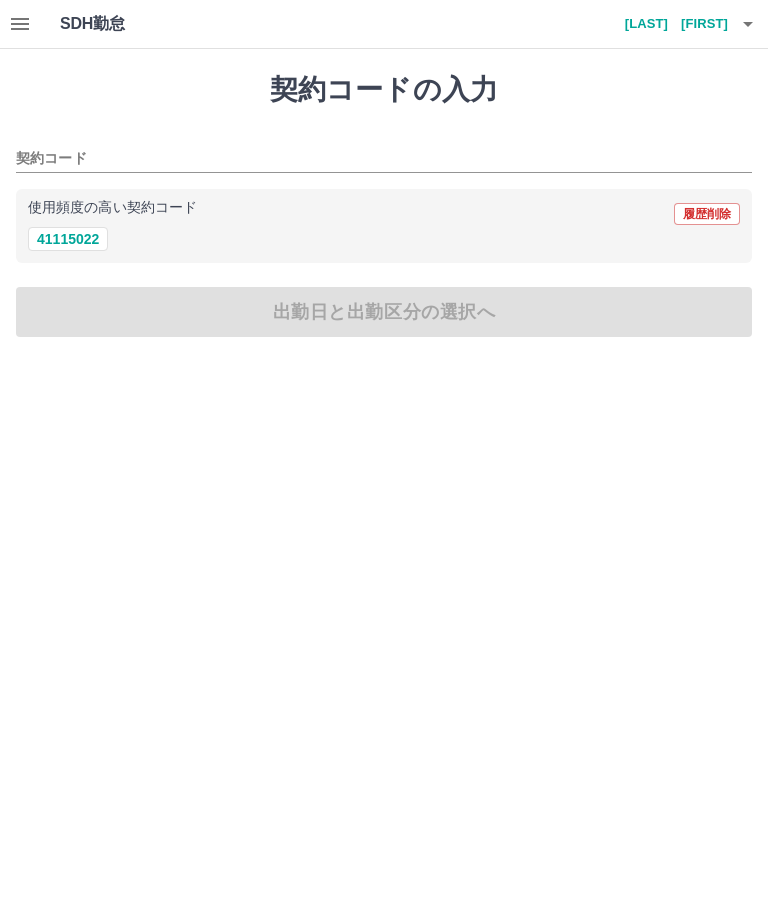 click on "契約コードの入力 契約コード 使用頻度の高い契約コード 履歴削除 41115022 出勤日と出勤区分の選択へ" at bounding box center (384, 205) 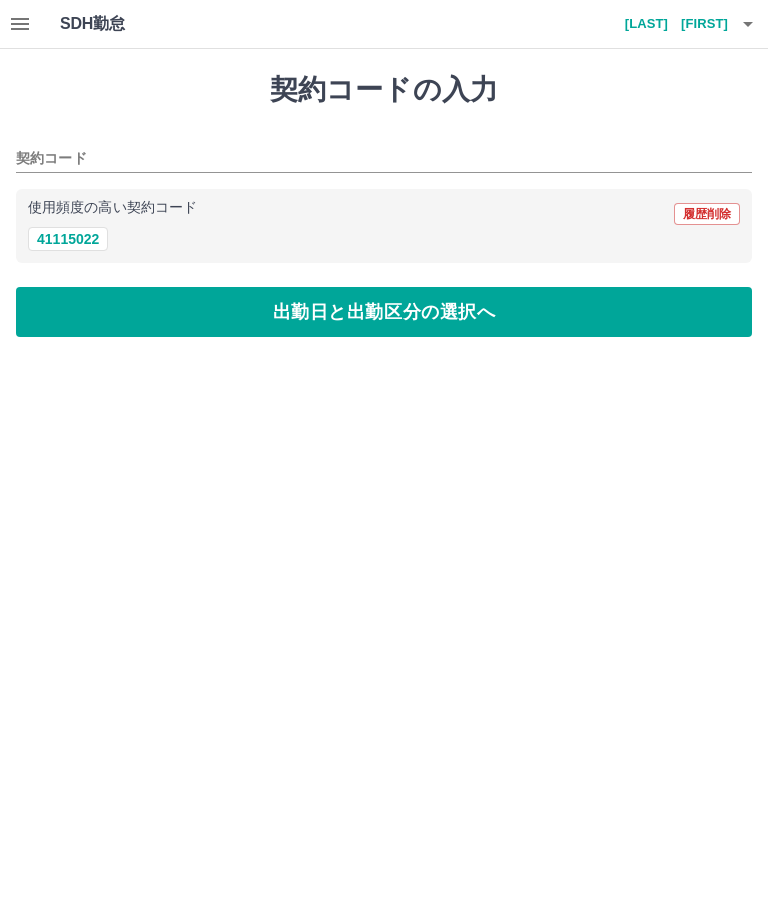 type on "********" 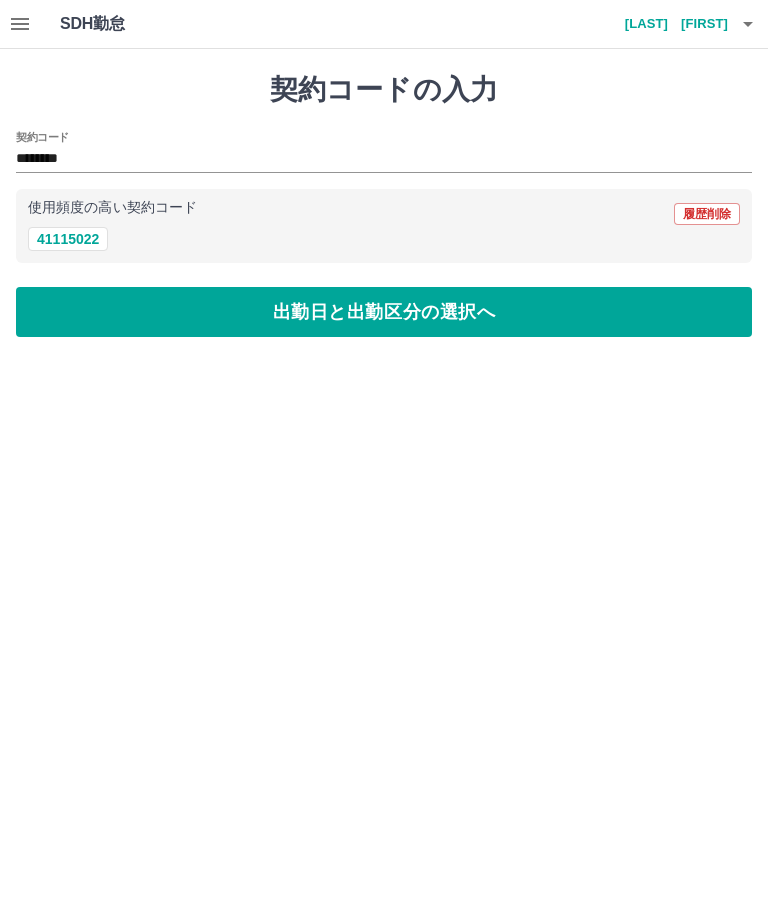 click on "出勤日と出勤区分の選択へ" at bounding box center [384, 312] 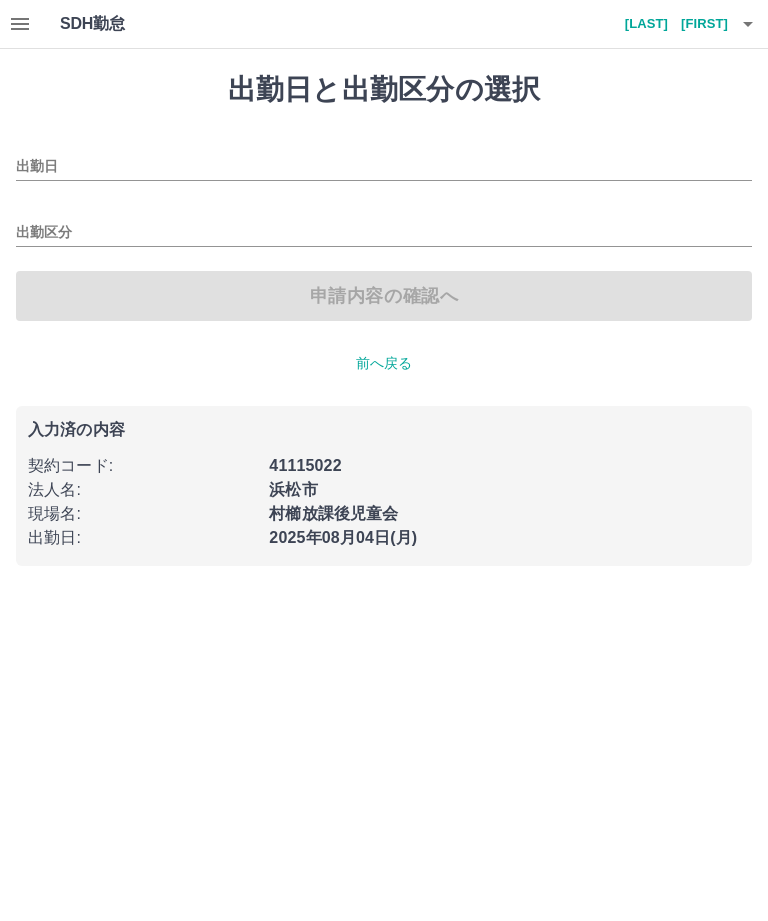 type on "**********" 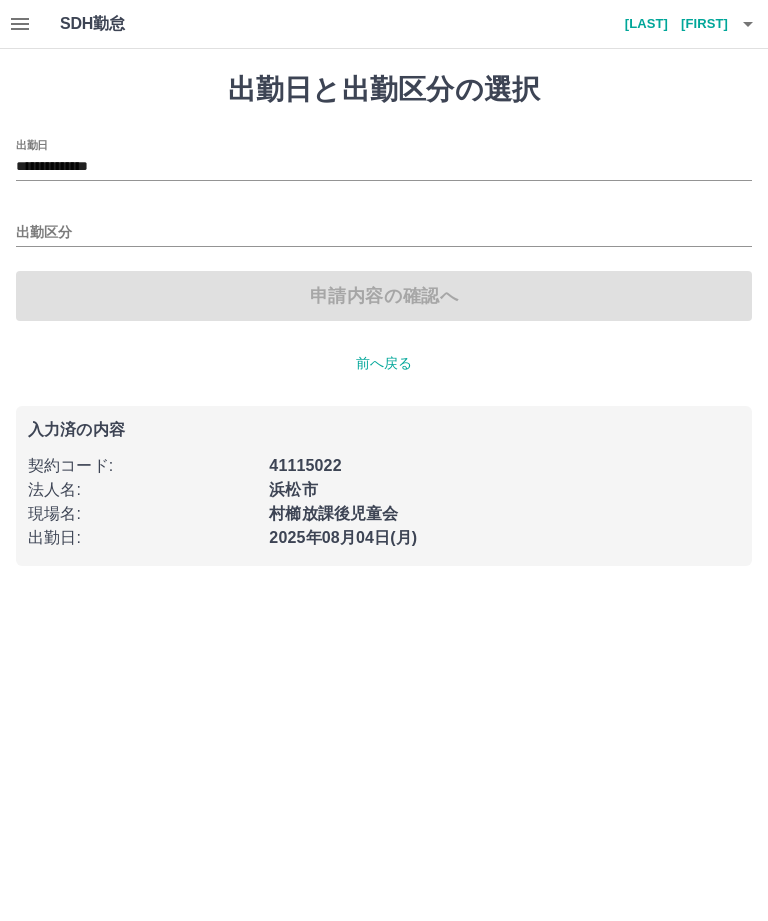 click on "出勤区分" at bounding box center (384, 233) 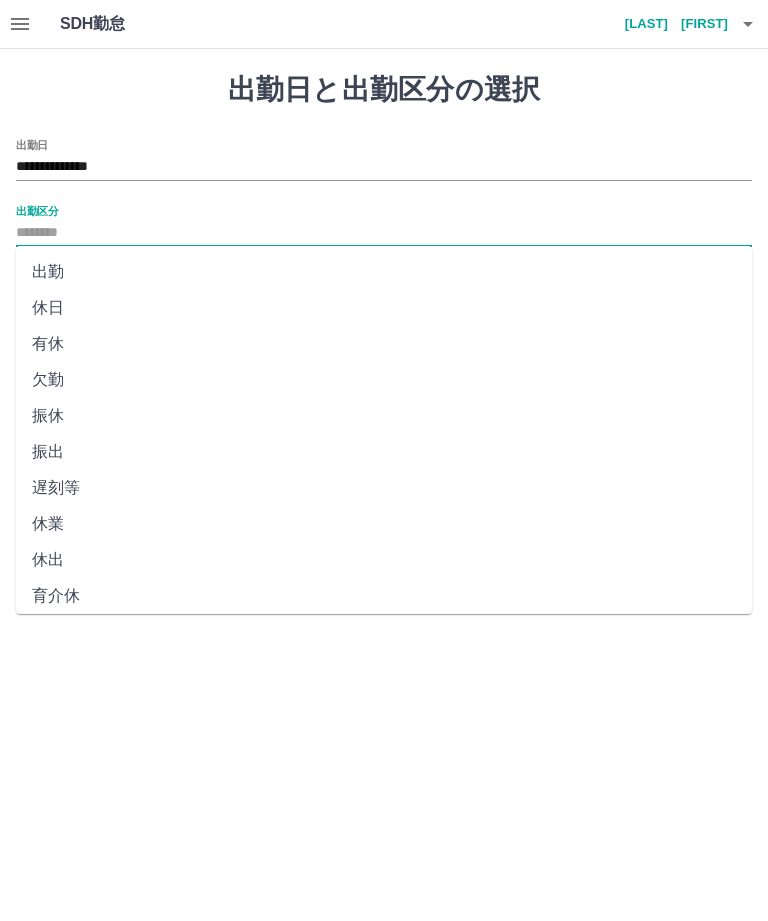 click on "出勤" at bounding box center [384, 272] 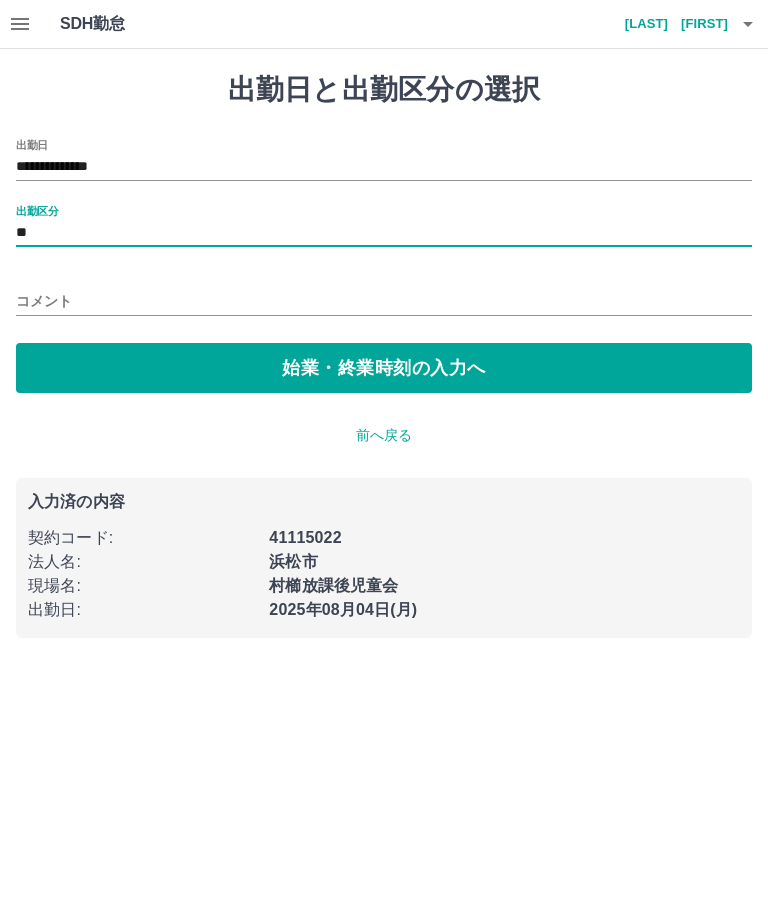 click on "始業・終業時刻の入力へ" at bounding box center [384, 368] 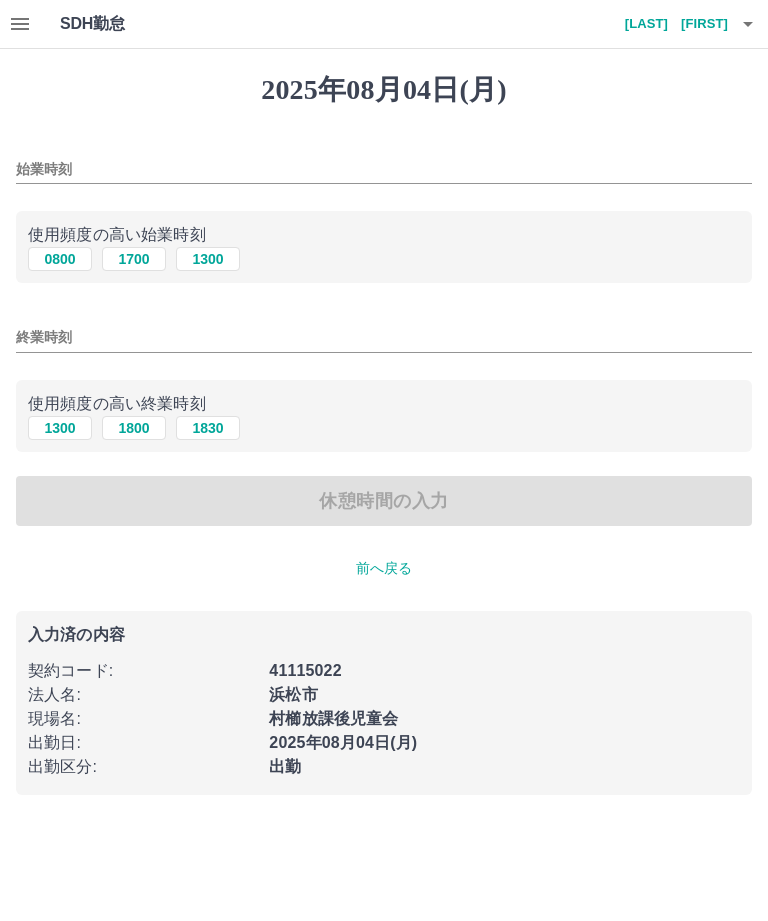 click on "1300" at bounding box center (208, 259) 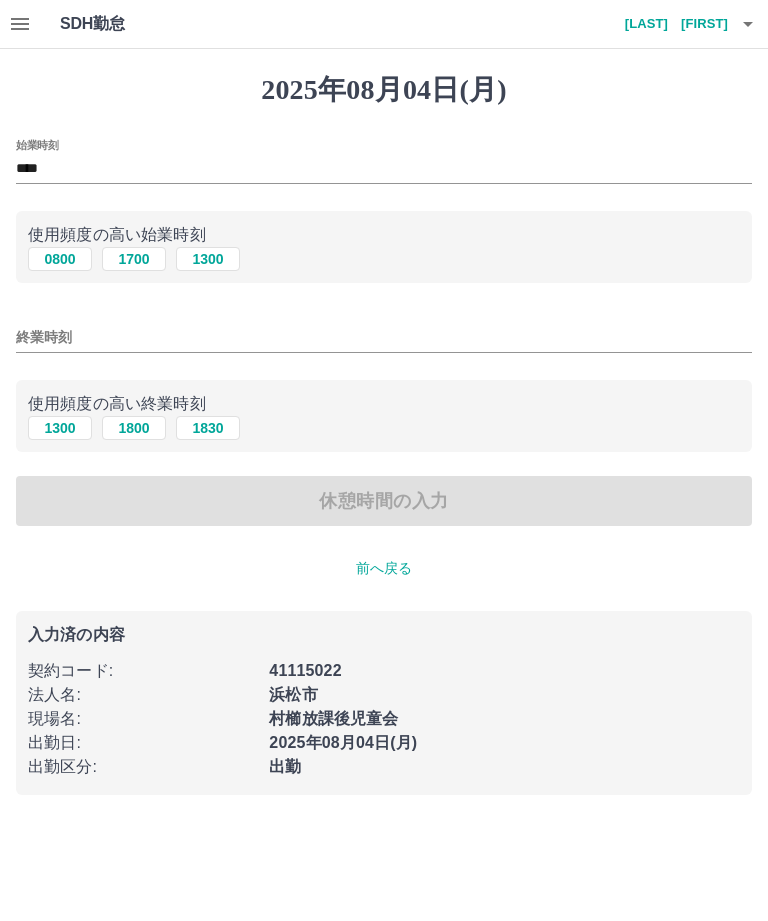 click on "1830" at bounding box center [208, 428] 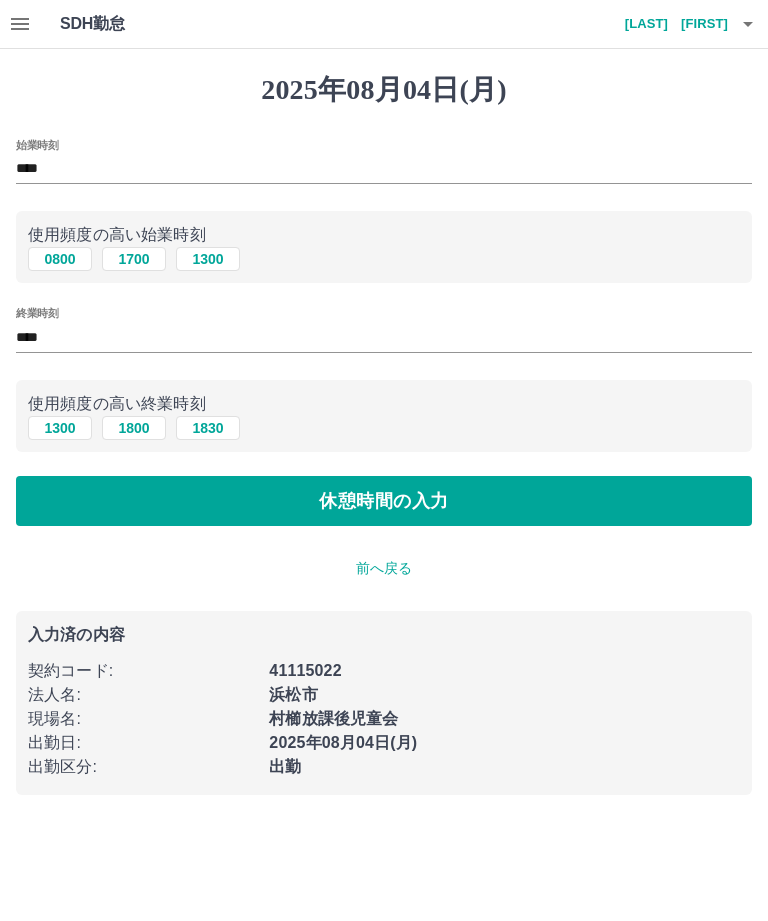 click on "休憩時間の入力" at bounding box center [384, 501] 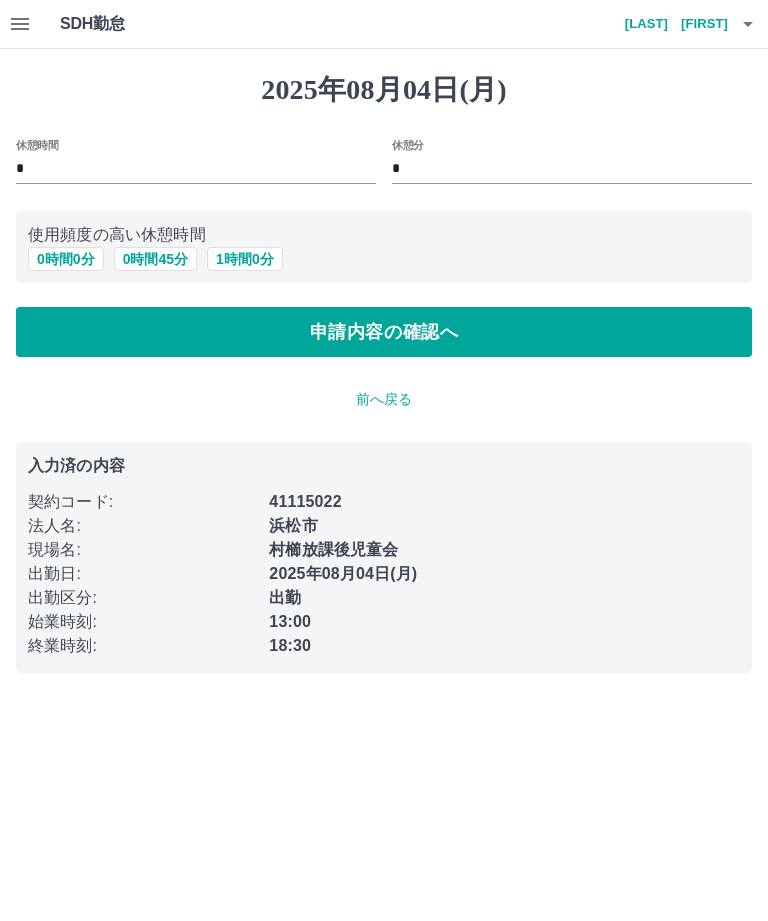 click on "0 時間 0 分" at bounding box center (66, 259) 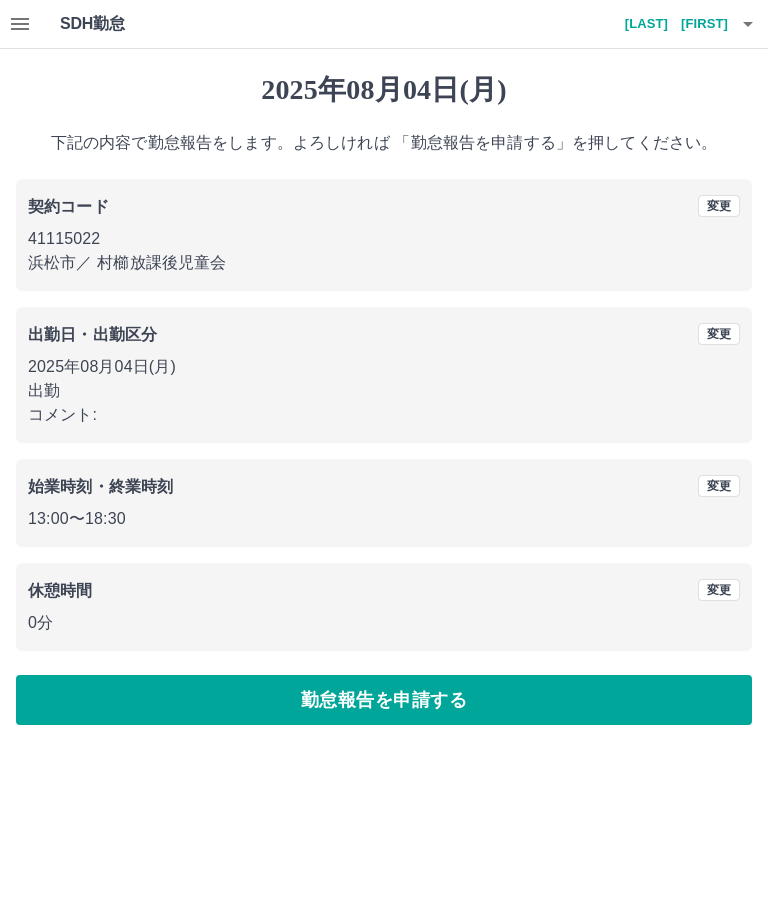 click on "勤怠報告を申請する" at bounding box center (384, 700) 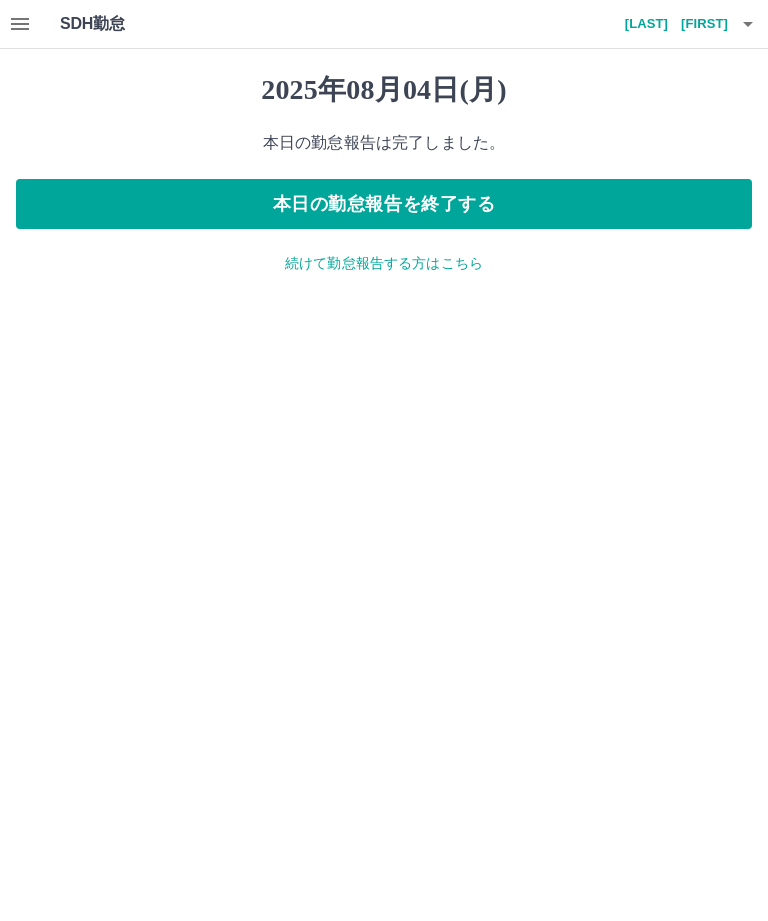 click on "本日の勤怠報告を終了する" at bounding box center [384, 204] 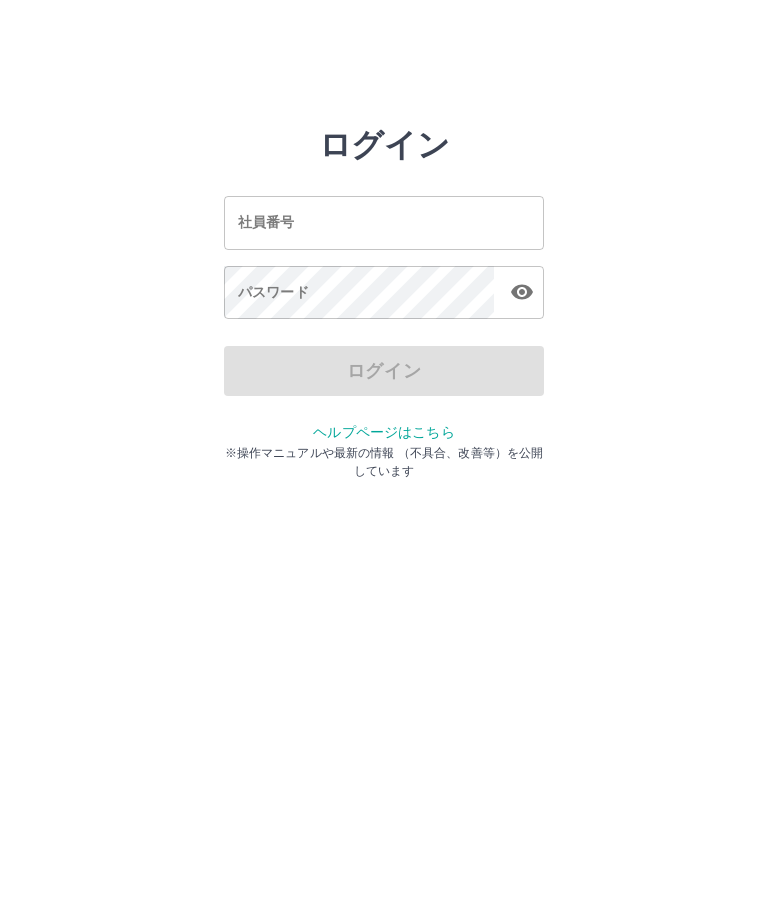 scroll, scrollTop: 0, scrollLeft: 0, axis: both 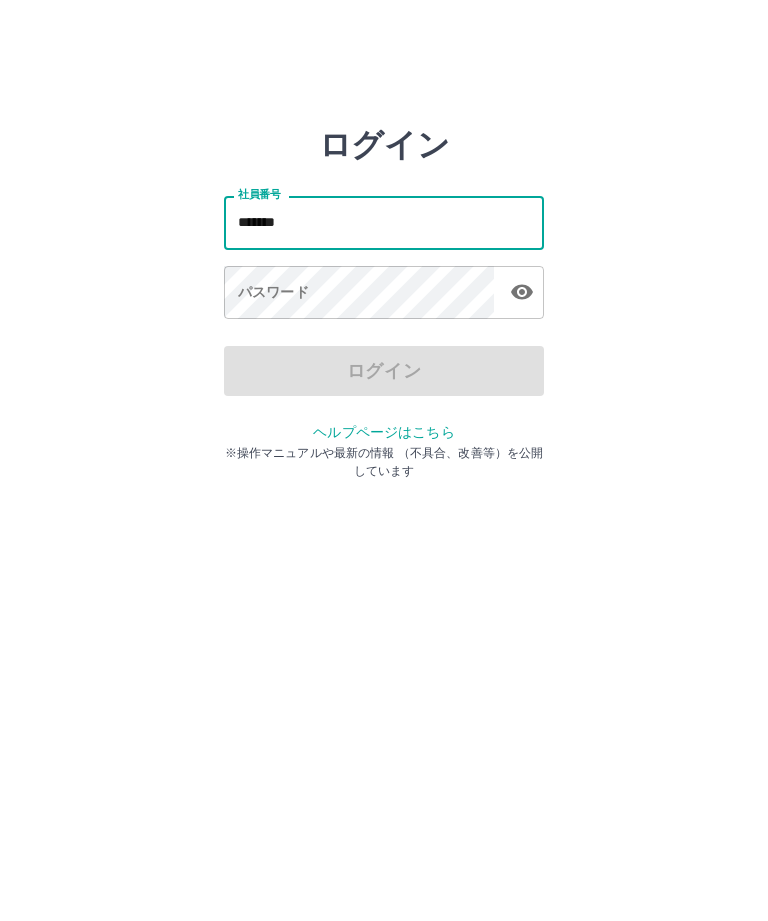 type on "*******" 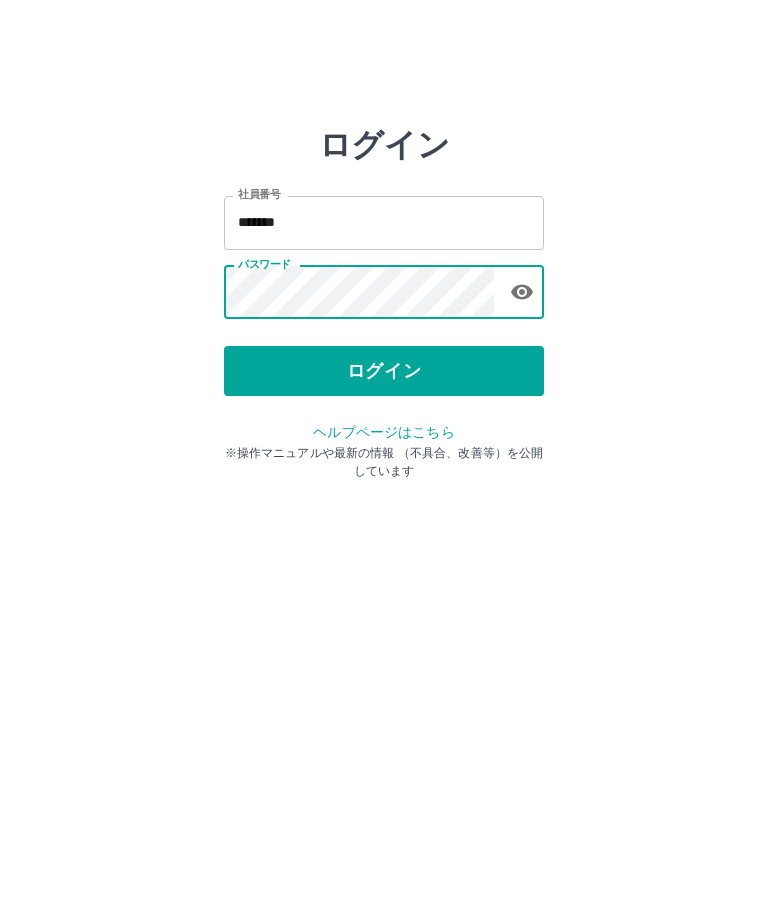 click on "ログイン" at bounding box center (384, 371) 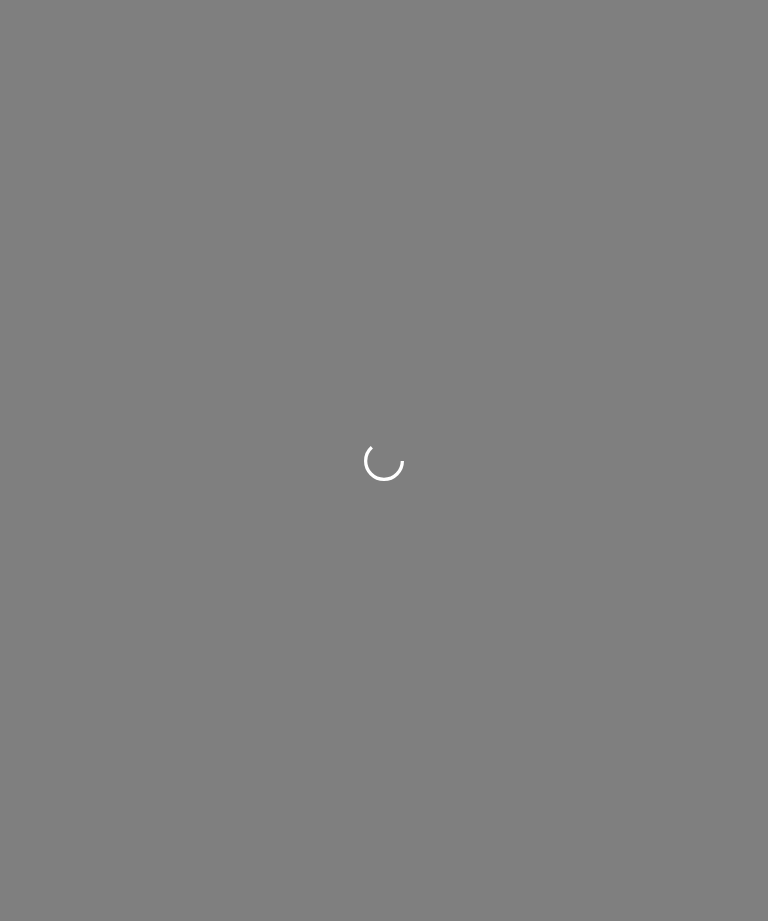 scroll, scrollTop: 0, scrollLeft: 0, axis: both 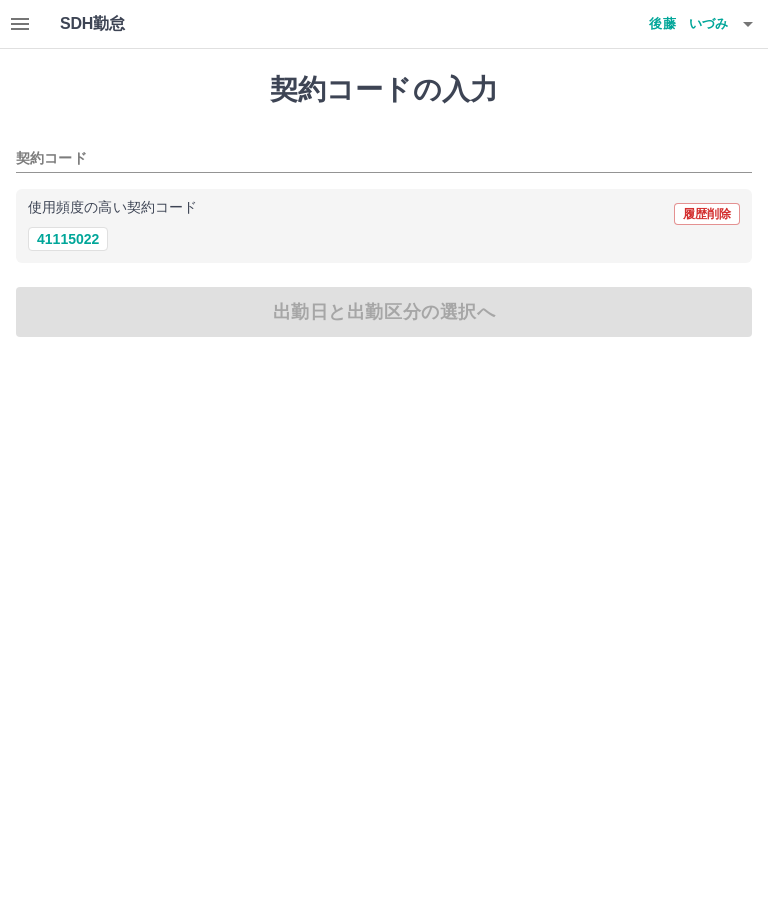 click on "41115022" at bounding box center [68, 239] 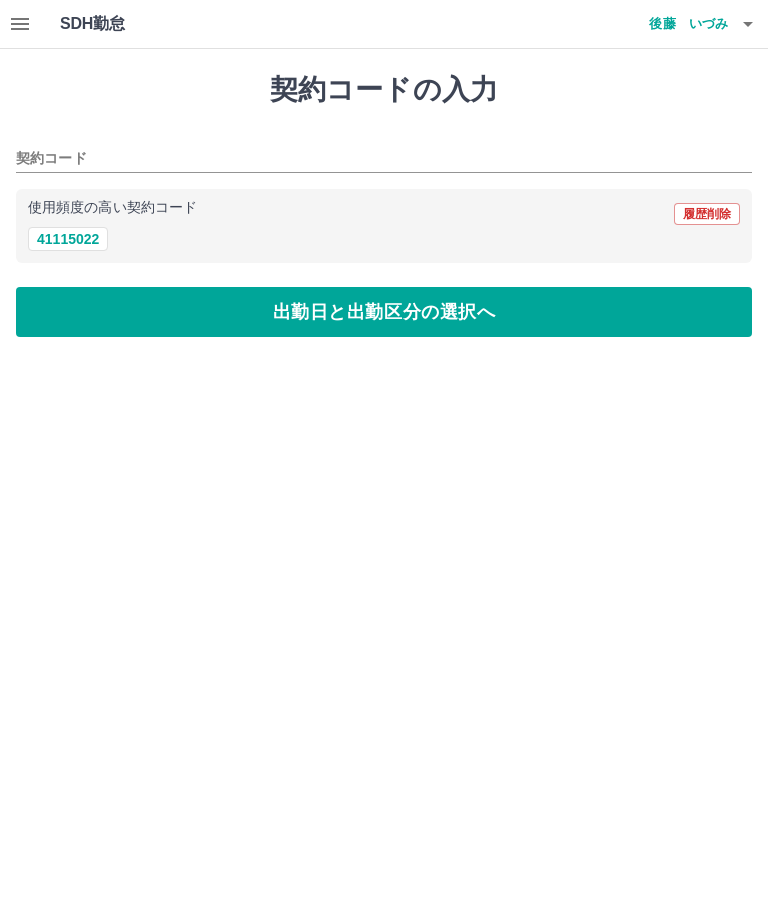 type on "********" 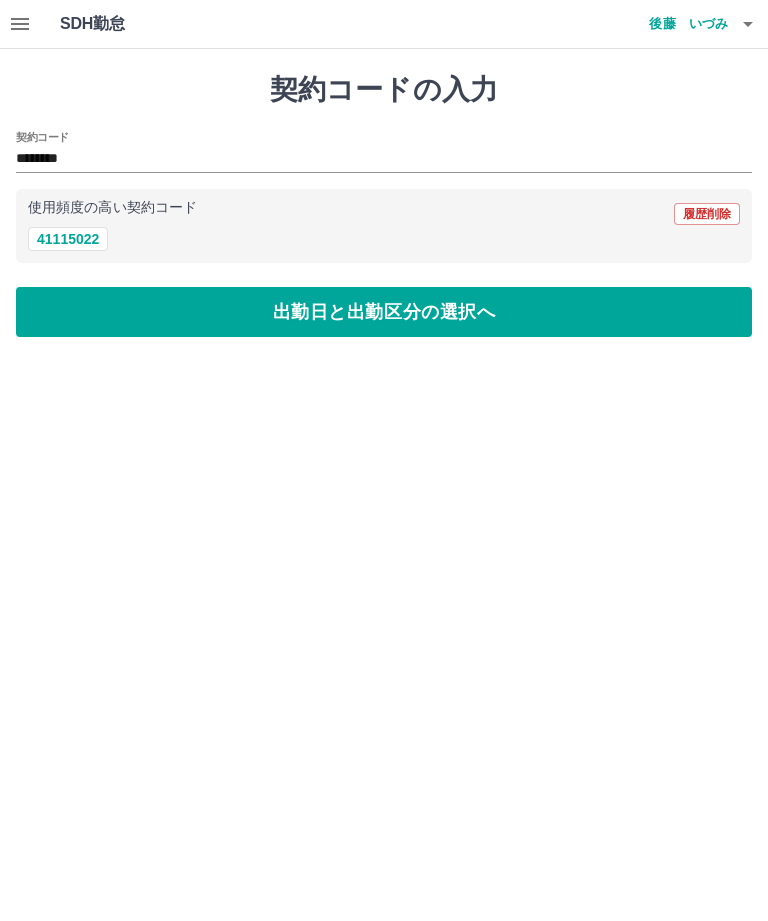 click on "出勤日と出勤区分の選択へ" at bounding box center (384, 312) 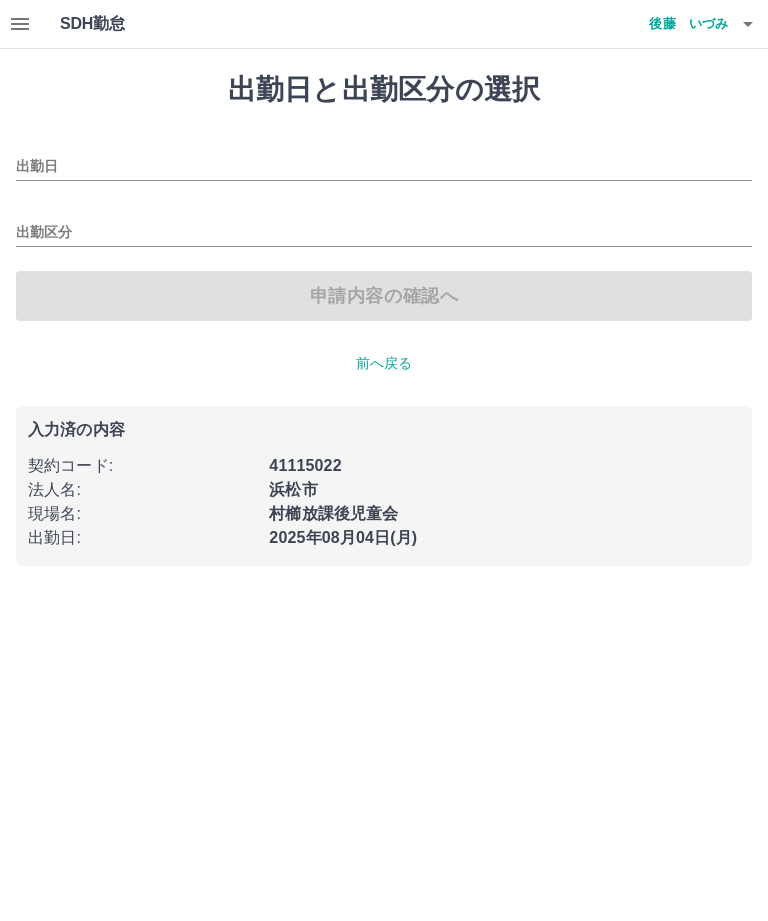 type on "**********" 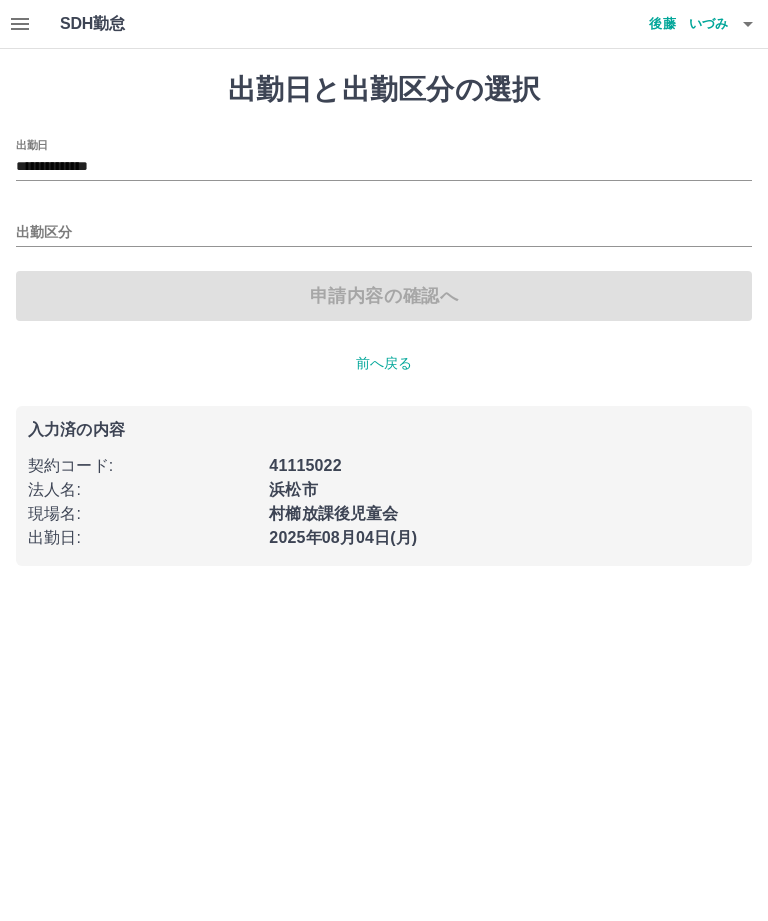 click on "出勤区分" at bounding box center [384, 226] 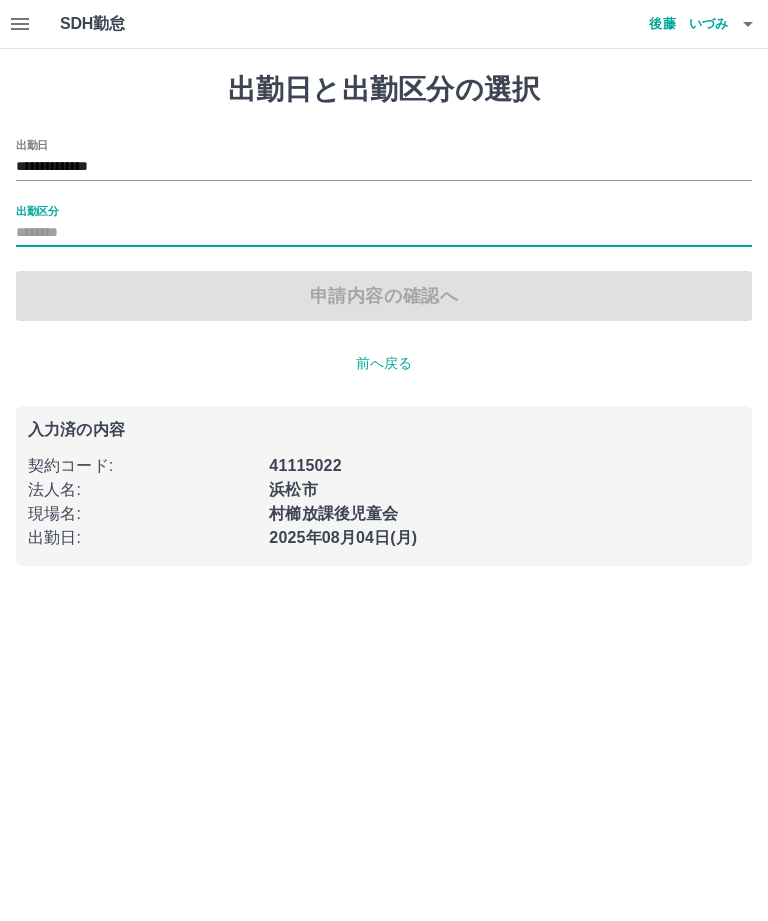 click on "出勤区分" at bounding box center (384, 233) 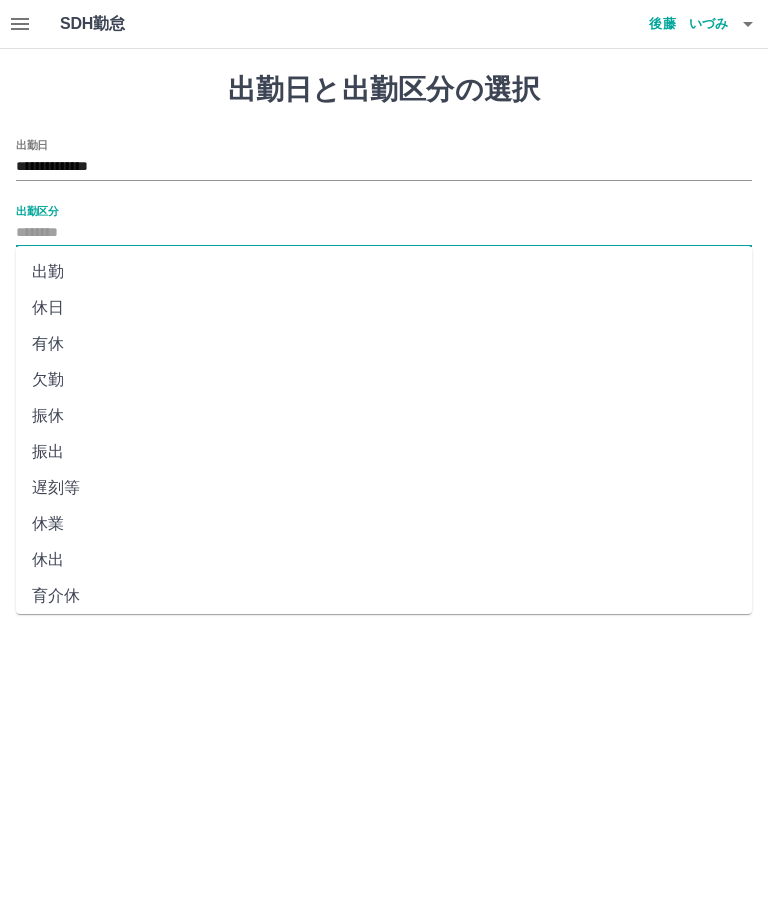 click on "出勤" at bounding box center [384, 272] 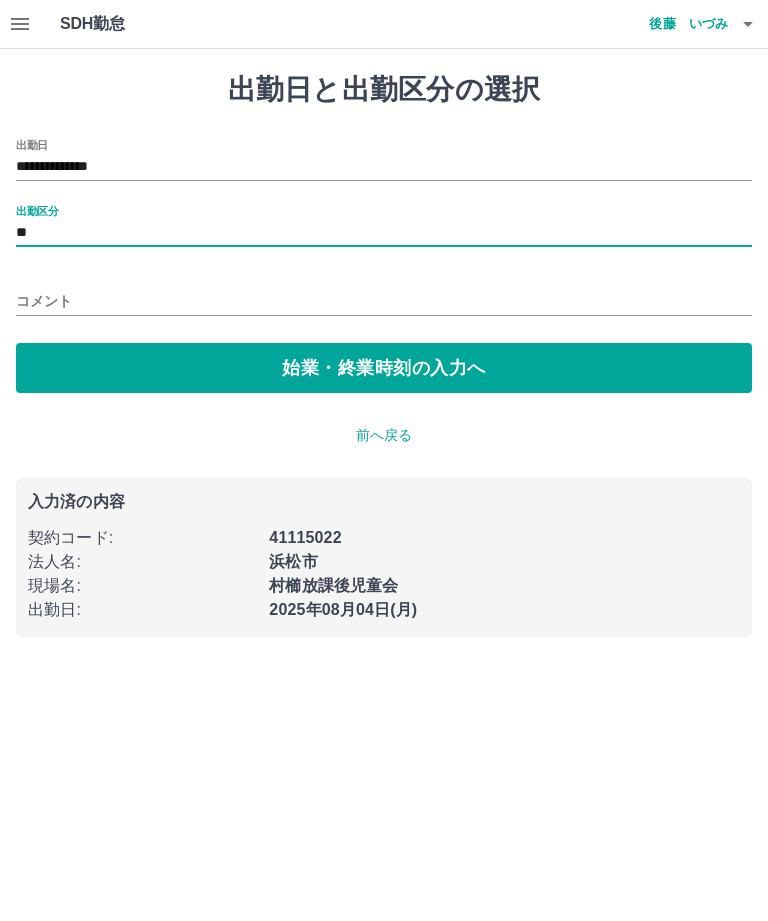 click on "始業・終業時刻の入力へ" at bounding box center [384, 368] 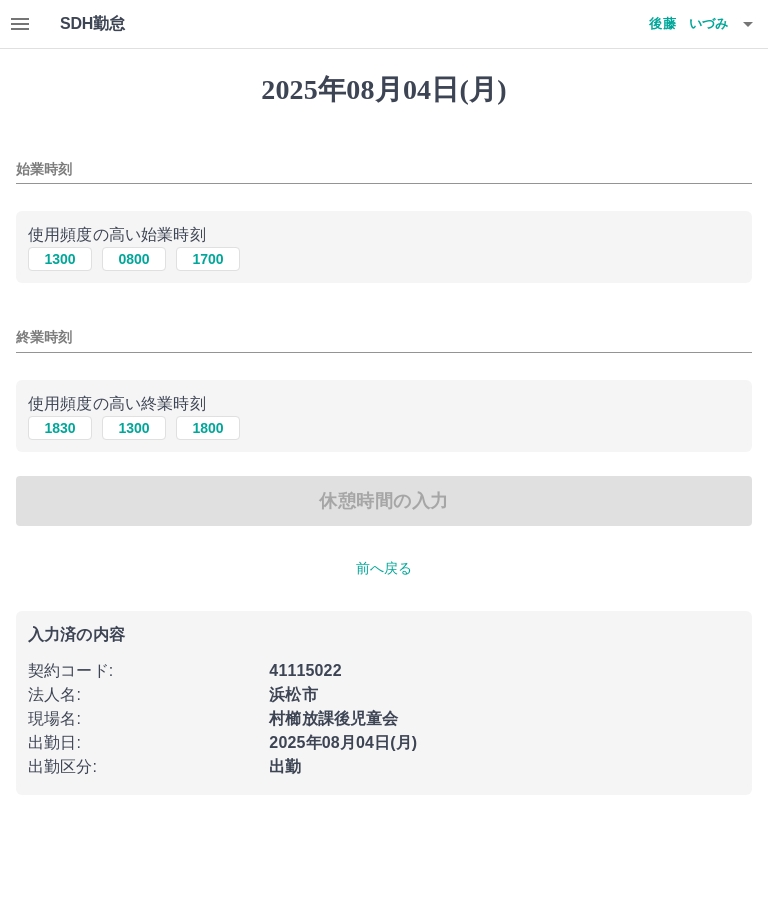 click on "使用頻度の高い始業時刻" at bounding box center (384, 235) 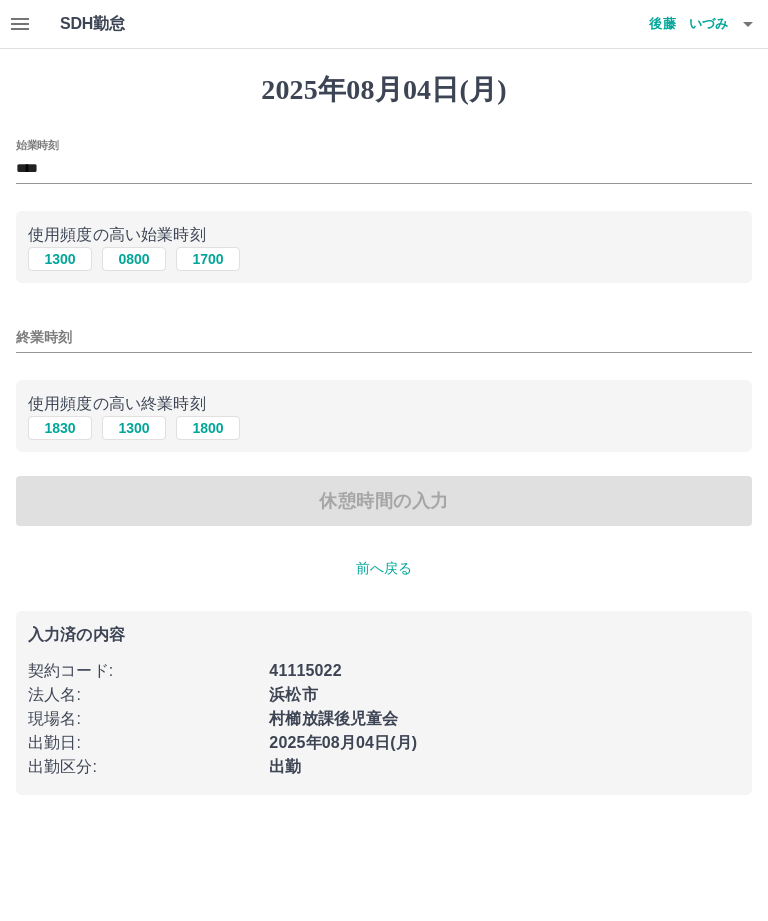 click on "終業時刻" at bounding box center [384, 337] 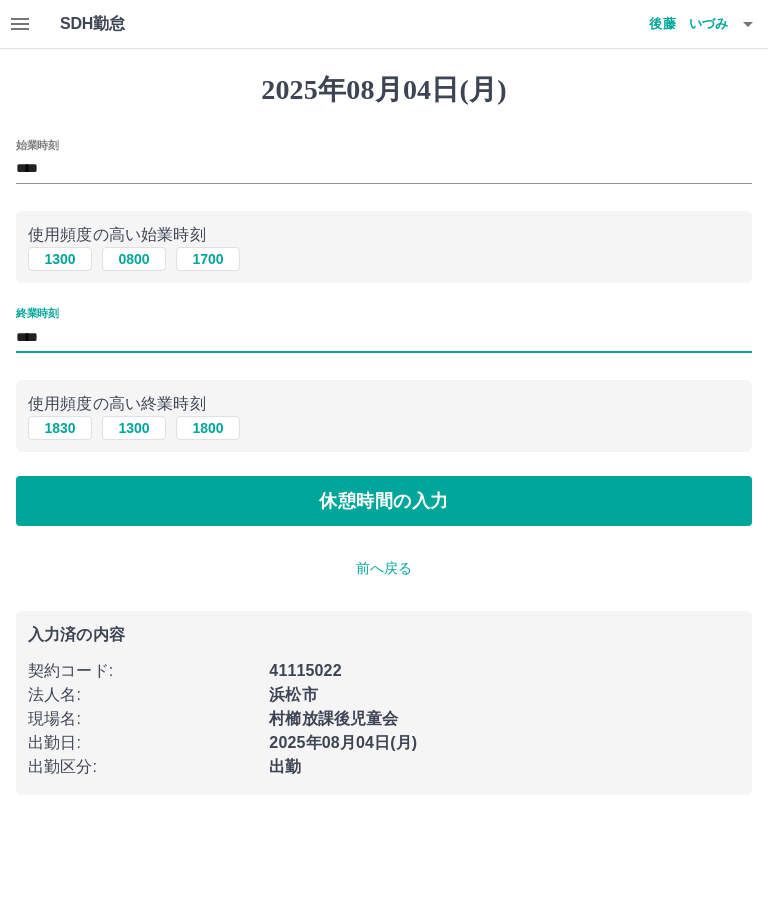type on "****" 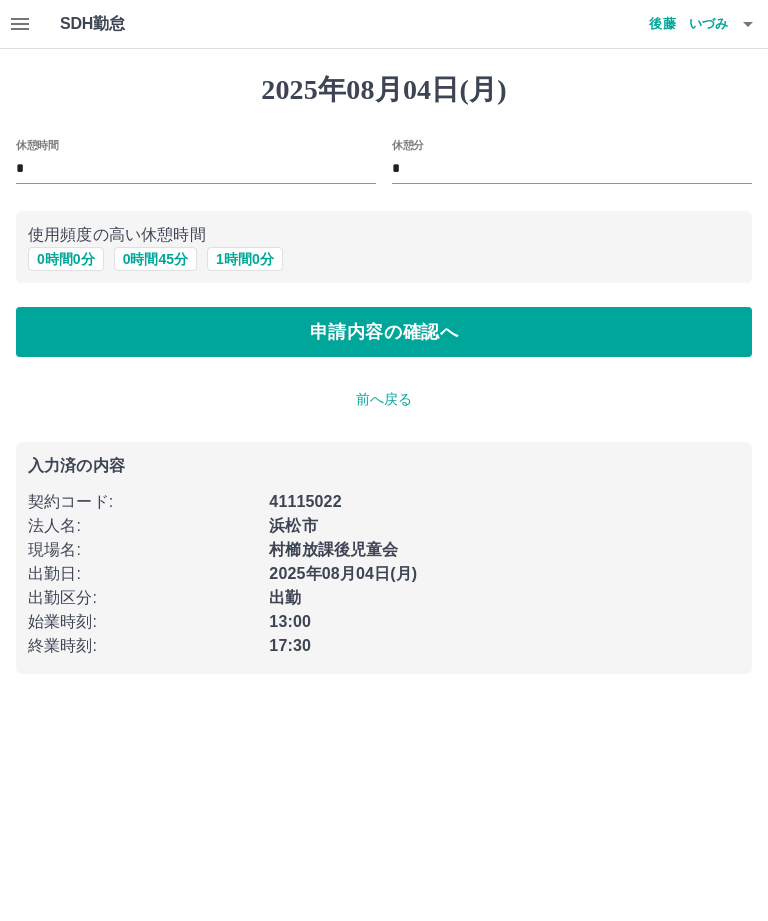 click on "0 時間 0 分" at bounding box center (66, 259) 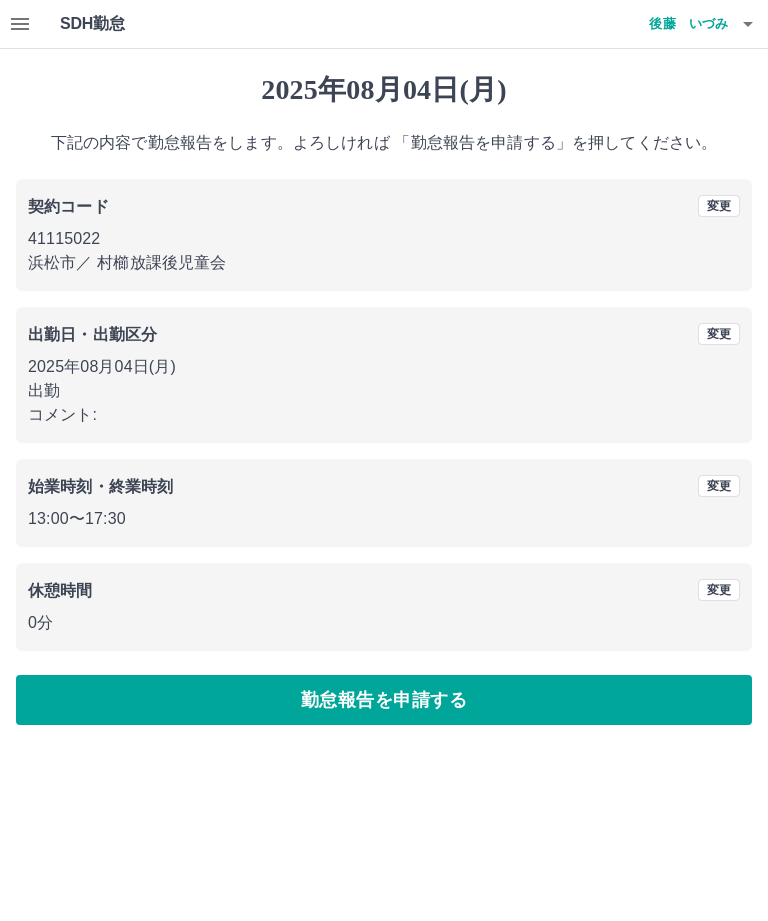 click on "勤怠報告を申請する" at bounding box center [384, 700] 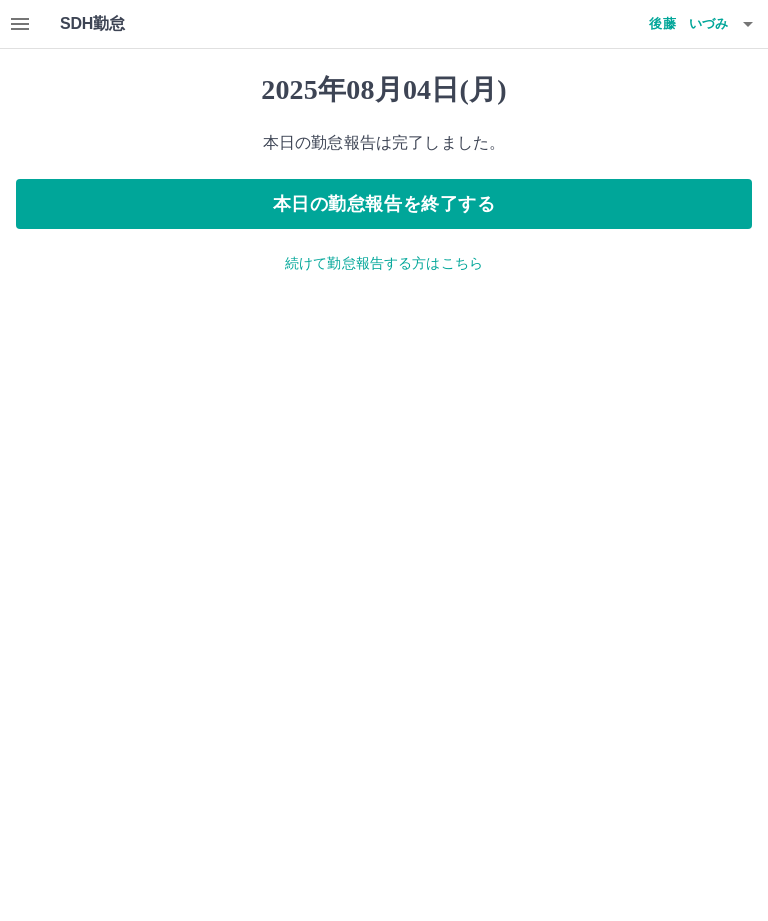 click on "本日の勤怠報告を終了する" at bounding box center [384, 204] 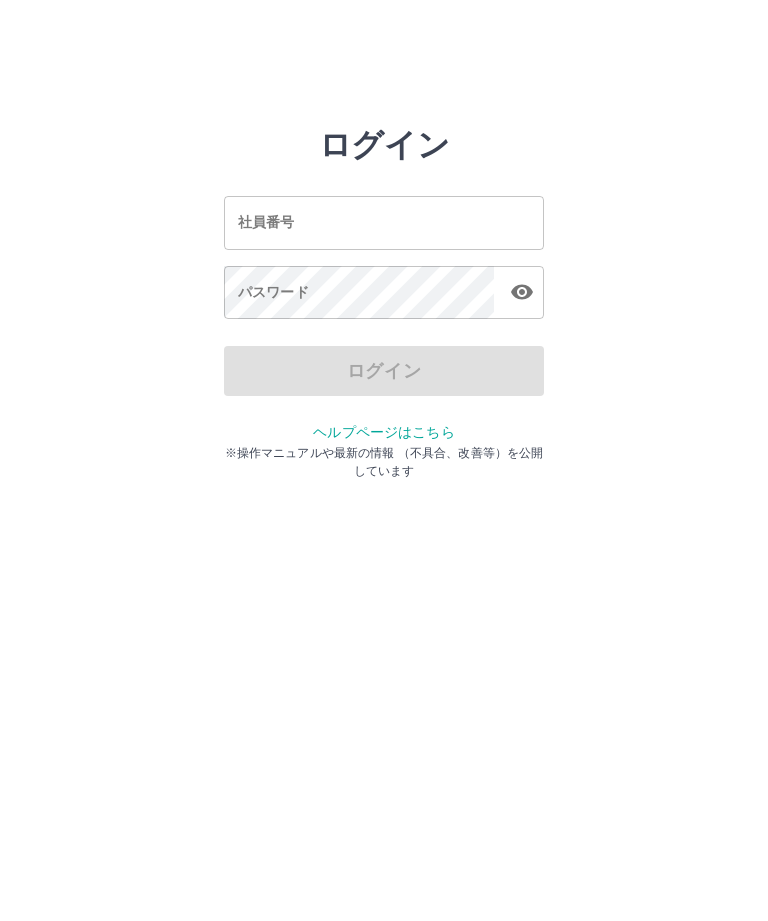 scroll, scrollTop: 0, scrollLeft: 0, axis: both 